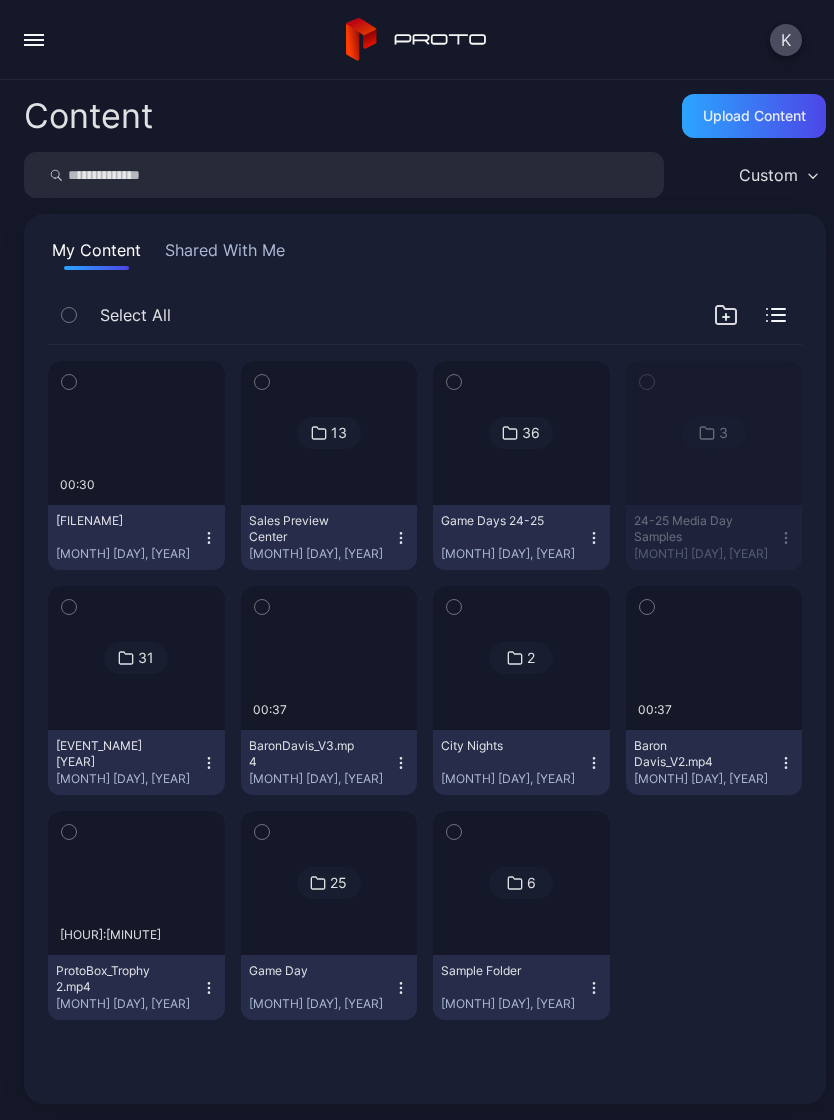 scroll, scrollTop: 0, scrollLeft: 0, axis: both 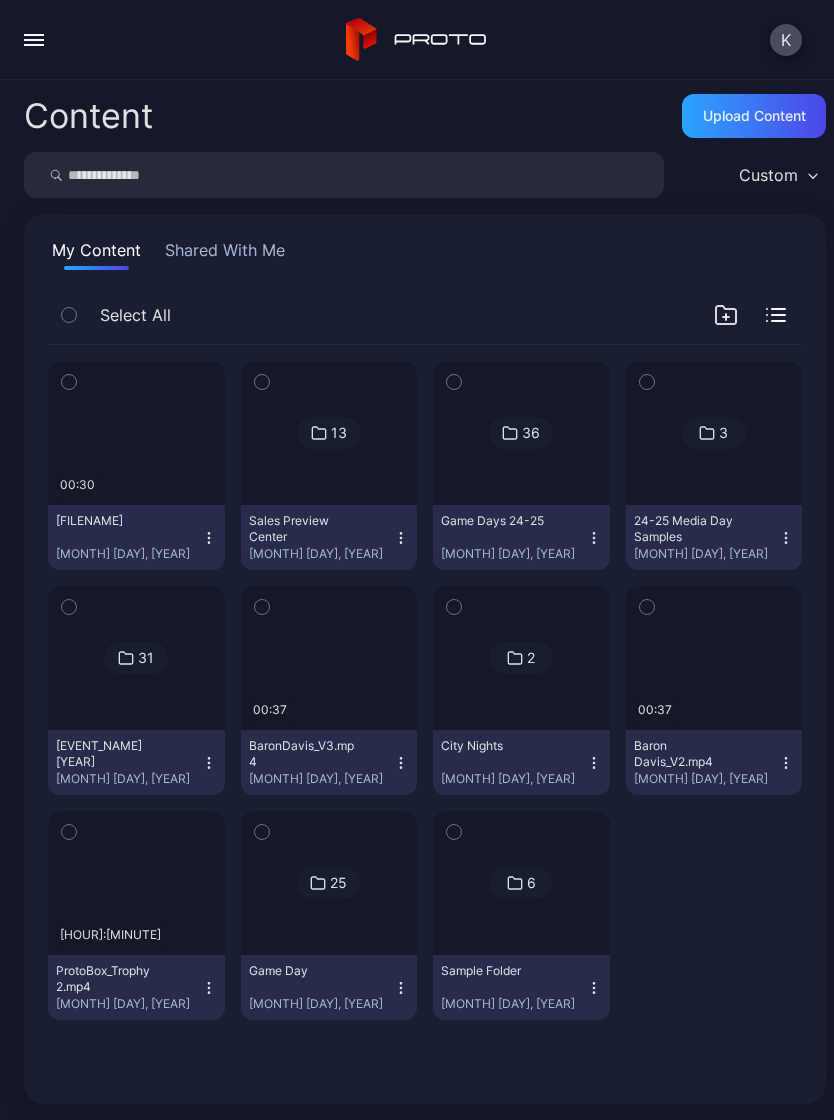 click on "3" at bounding box center (714, 433) 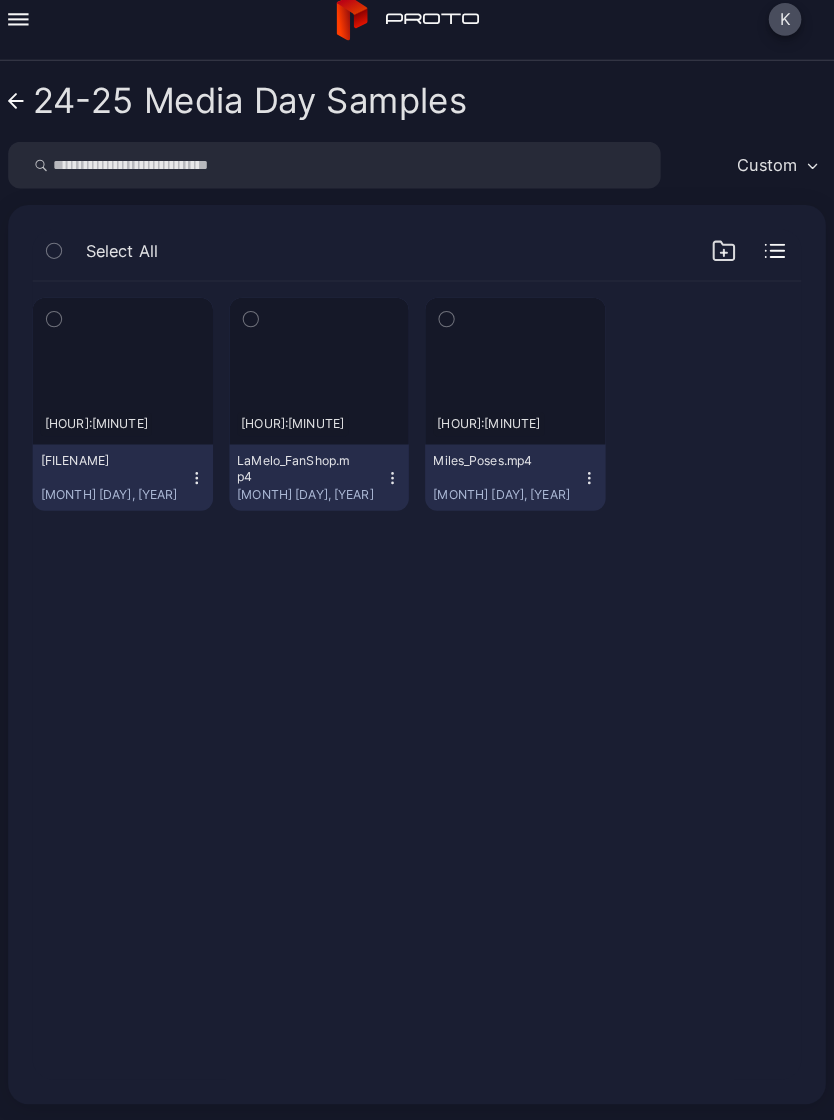 click on "Select All Preview [HOUR]:[MINUTE] [FILENAME] [MONTH] [DAY], [YEAR] Preview [HOUR]:[MINUTE] [FILENAME] [MONTH] [DAY], [YEAR] Preview [HOUR]:[MINUTE] [FILENAME] [MONTH] [DAY], [YEAR]" at bounding box center (425, 663) 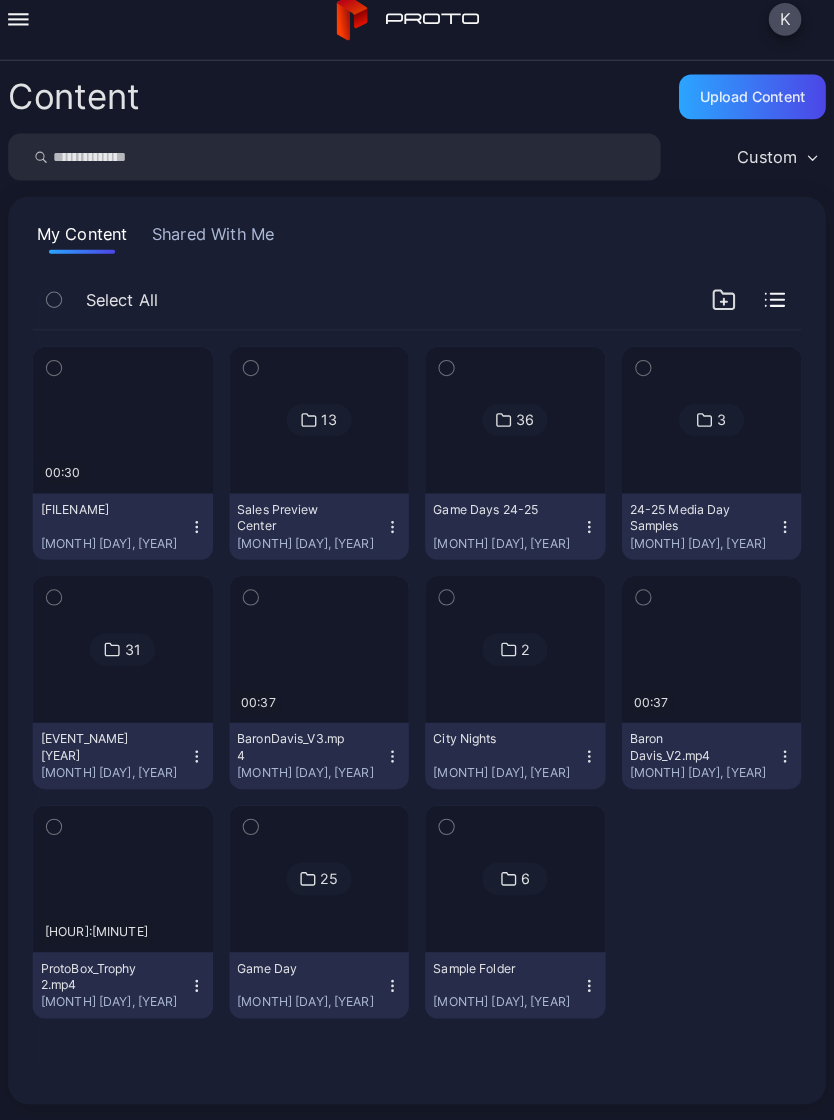 click on "Select All Preview [HOUR]:[MINUTE] SalesGENERAL_Long_BMiller.mp4 [MONTH] [DAY], [YEAR] [NUMBER] Sales Preview Center [MONTH] [DAY], [YEAR] [NUMBER] Game Days 24-25 [MONTH] [DAY], [YEAR] [NUMBER] 24-25 Media Day Samples [MONTH] [DAY], [YEAR] [NUMBER] HBCU Night 2024 [MONTH] [DAY], [YEAR] Preview [HOUR]:[MINUTE] BaronDavis_V3.mp4 [MONTH] [DAY], [YEAR] [NUMBER] City Nights [MONTH] [DAY], [YEAR] Preview [HOUR]:[MINUTE] Baron Davis_V2.mp4 [MONTH] [DAY], [YEAR]" at bounding box center (425, 712) 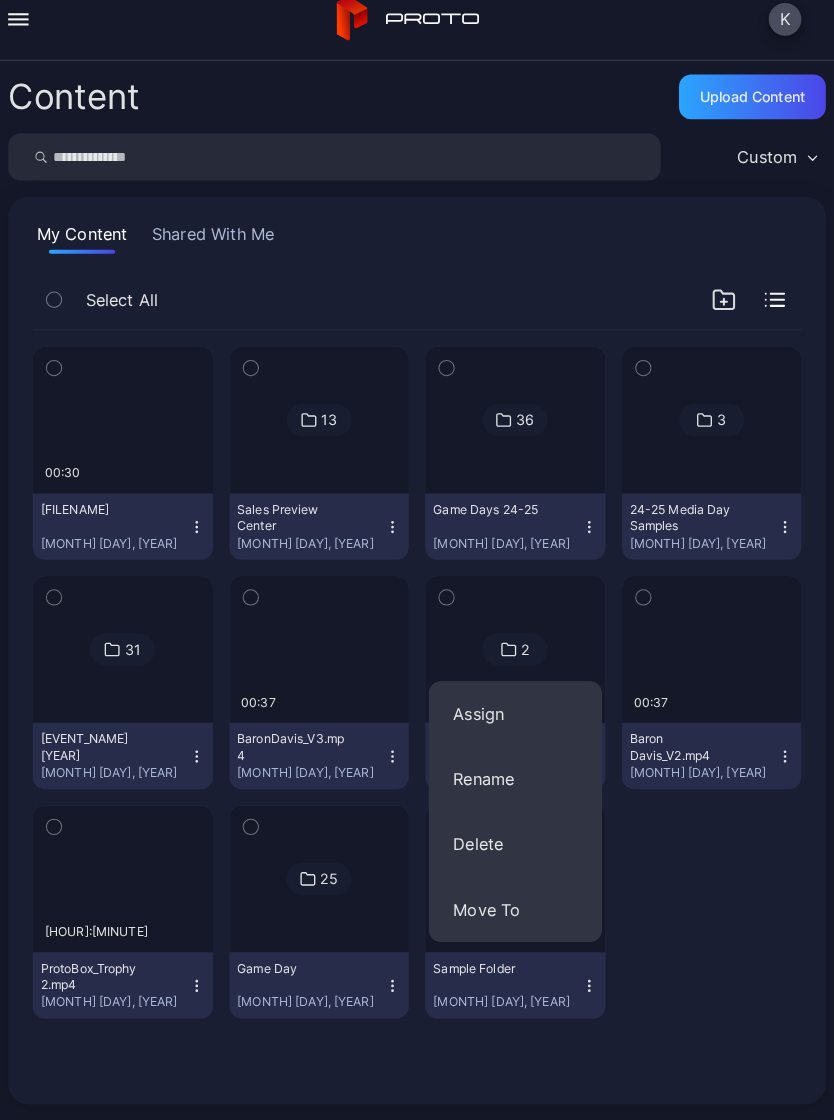 click on "Select All Preview [HOUR]:[MINUTE] SalesGENERAL_Long_BMiller.mp4 [MONTH] [DAY], [YEAR] [NUMBER] Sales Preview Center [MONTH] [DAY], [YEAR] [NUMBER] Game Days 24-25 [MONTH] [DAY], [YEAR] [NUMBER] 24-25 Media Day Samples [MONTH] [DAY], [YEAR] [NUMBER] HBCU Night 2024 [MONTH] [DAY], [YEAR] Preview [HOUR]:[MINUTE] BaronDavis_V3.mp4 [MONTH] [DAY], [YEAR] [NUMBER] City Nights [MONTH] [DAY], [YEAR] Preview [HOUR]:[MINUTE] Baron Davis_V2.mp4 [MONTH] [DAY], [YEAR]" at bounding box center [425, 712] 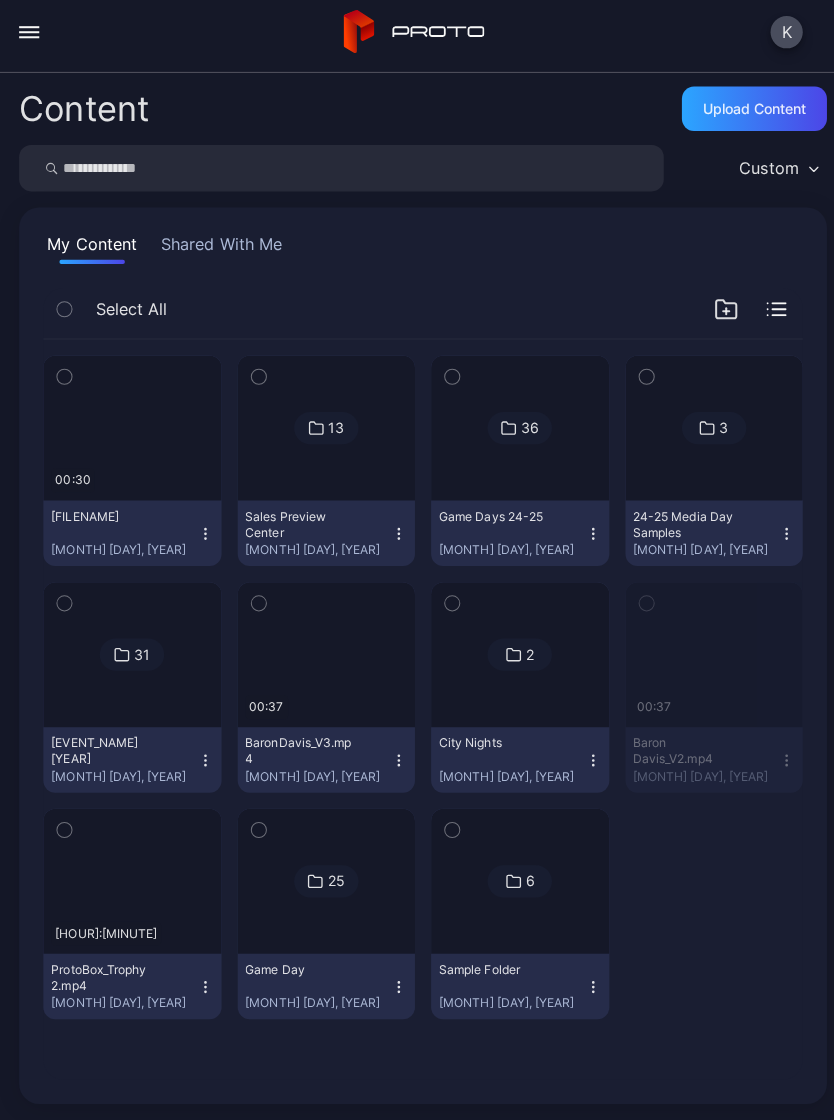 scroll, scrollTop: 0, scrollLeft: 0, axis: both 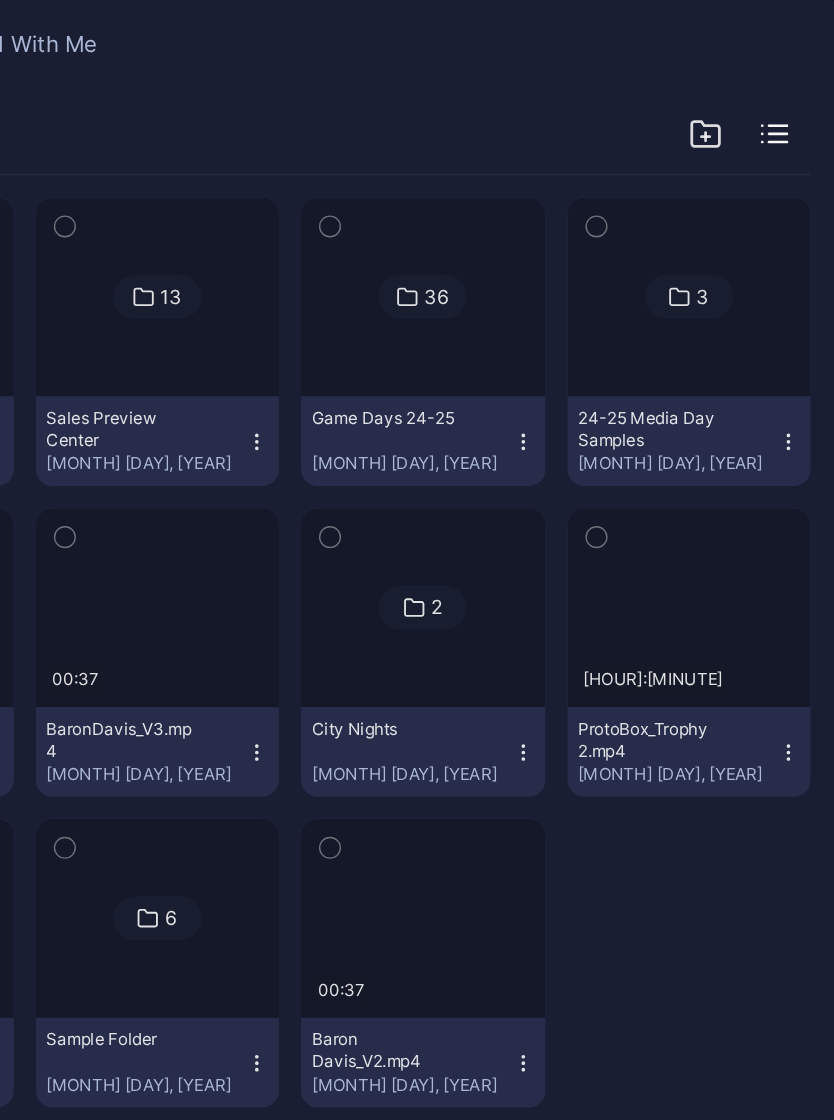 click on "[FILENAME] [MONTH] [DAY], [YEAR]" at bounding box center (513, 987) 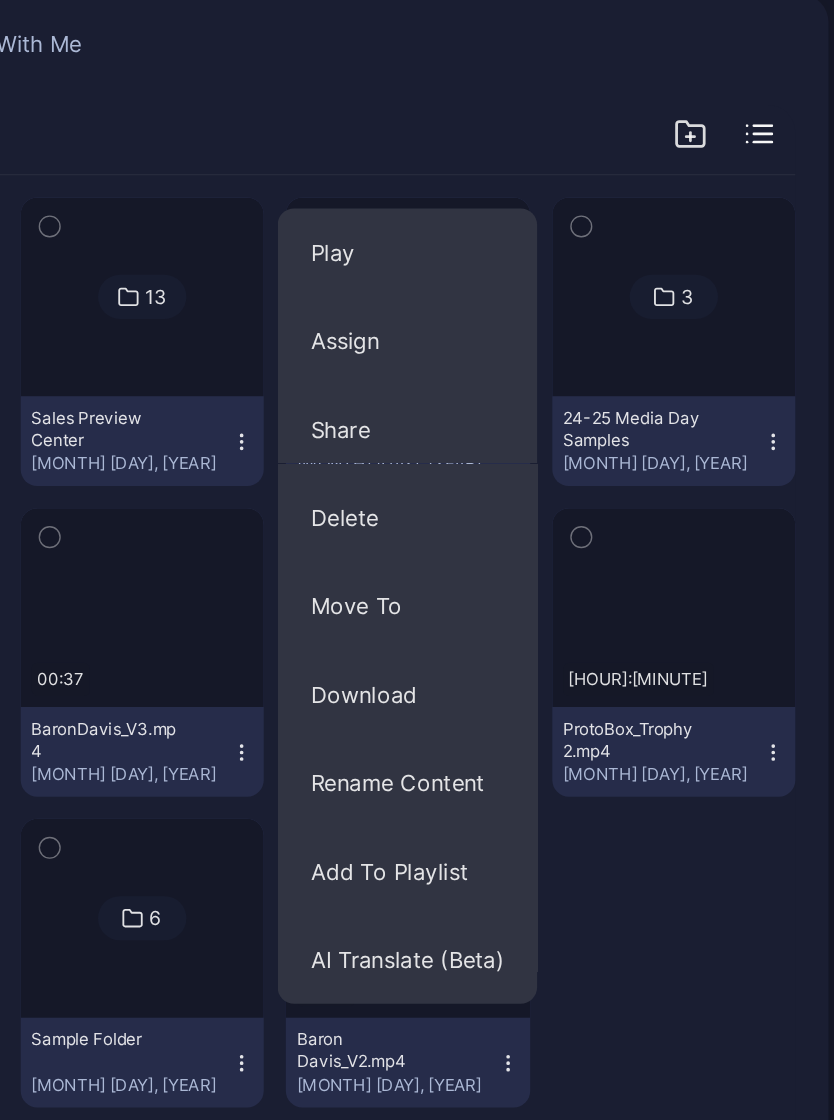 click at bounding box center [714, 915] 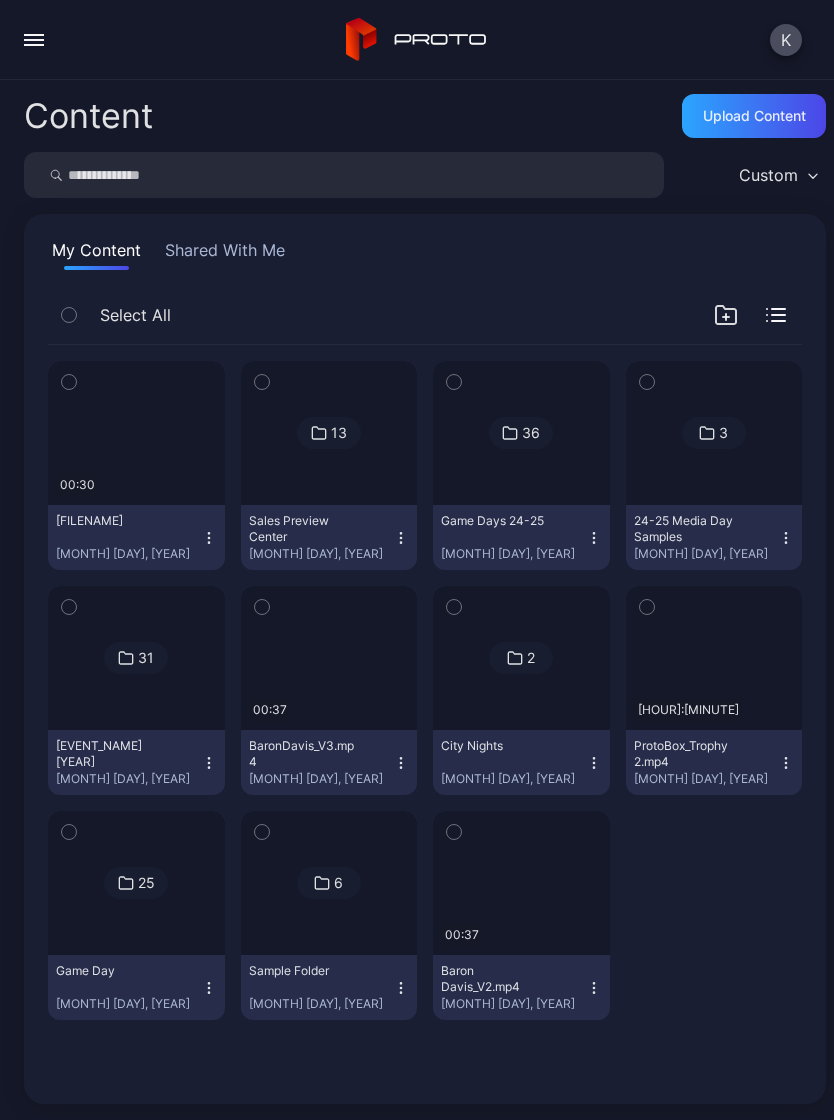 click at bounding box center (34, 40) 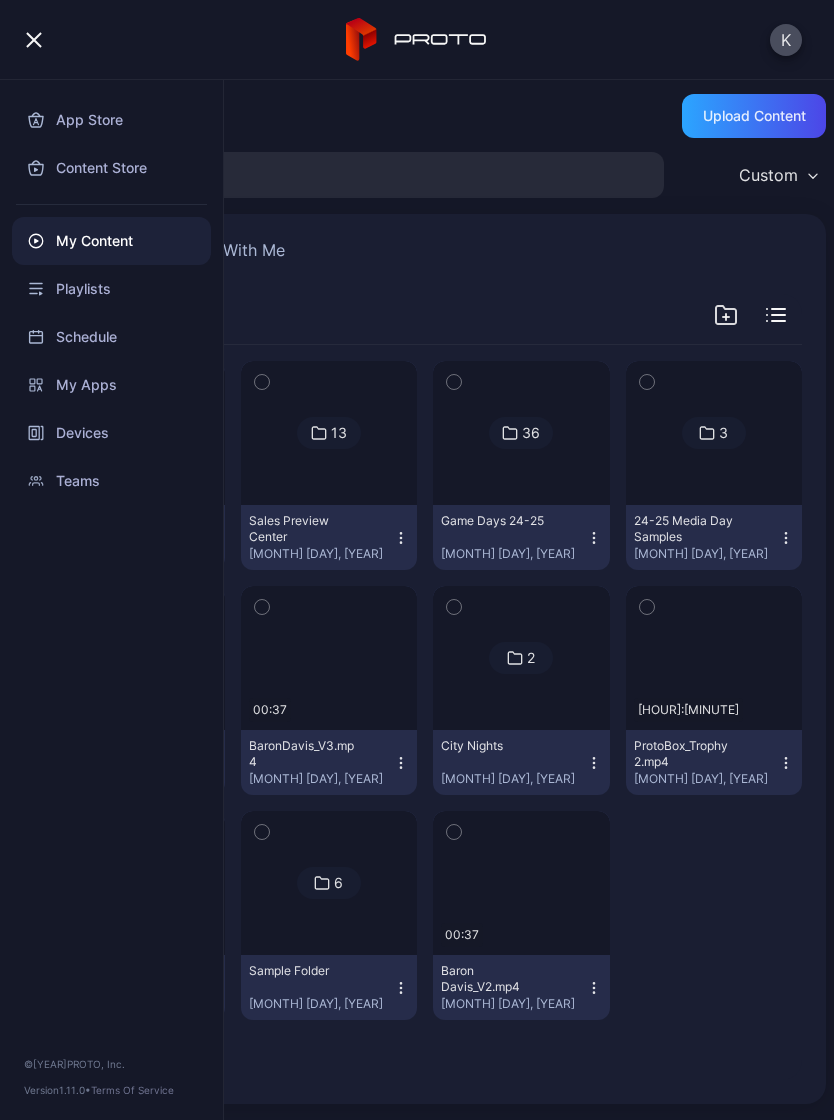click on "My Apps" at bounding box center (111, 385) 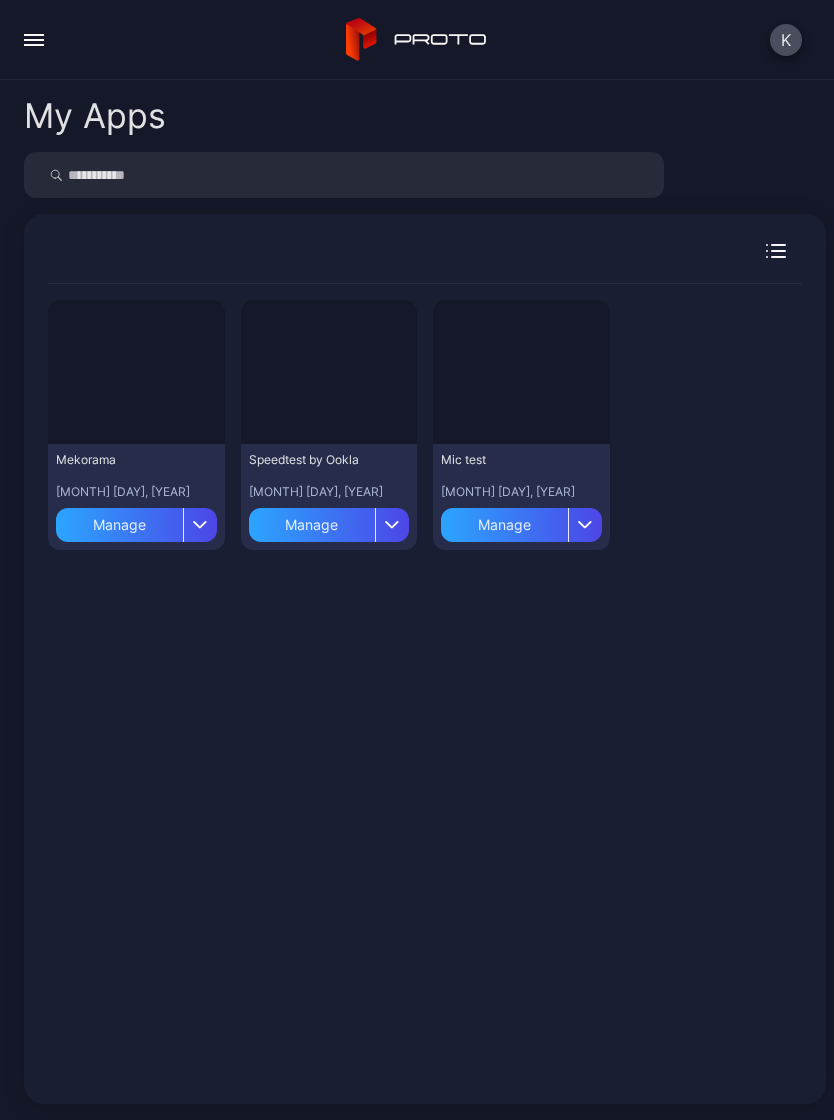 click at bounding box center [34, 40] 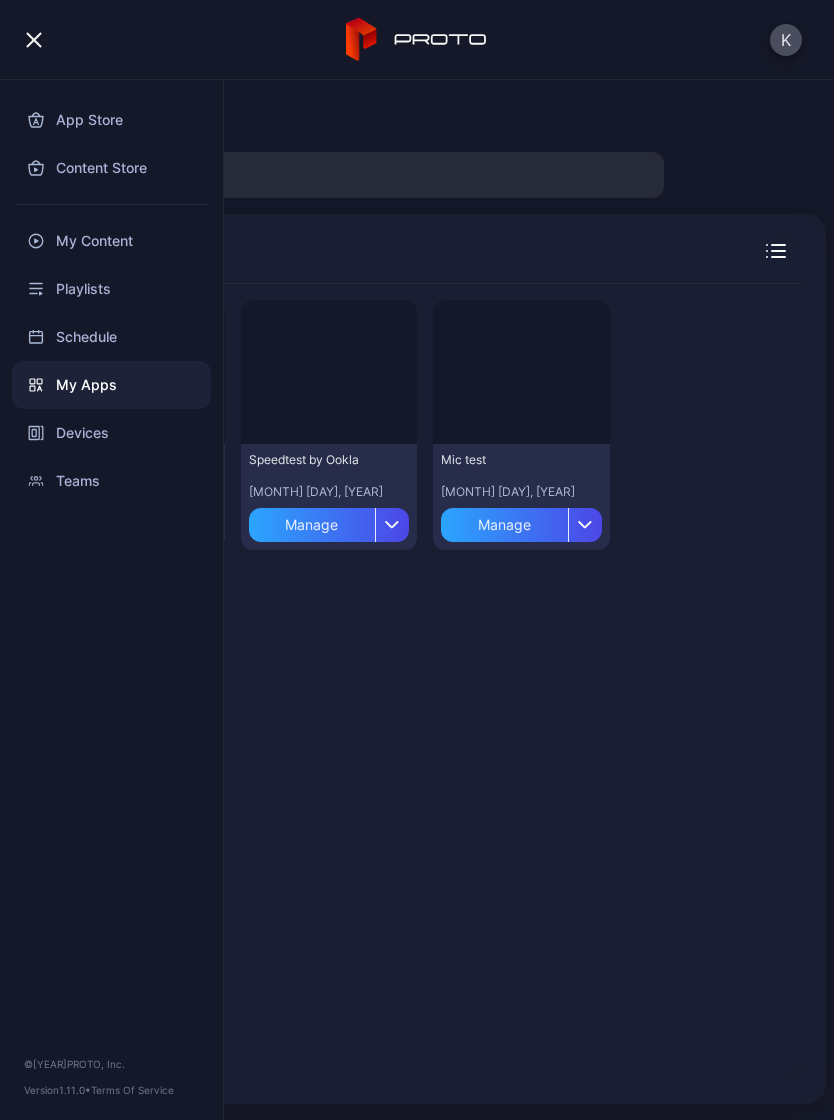 click on "Devices" at bounding box center [111, 433] 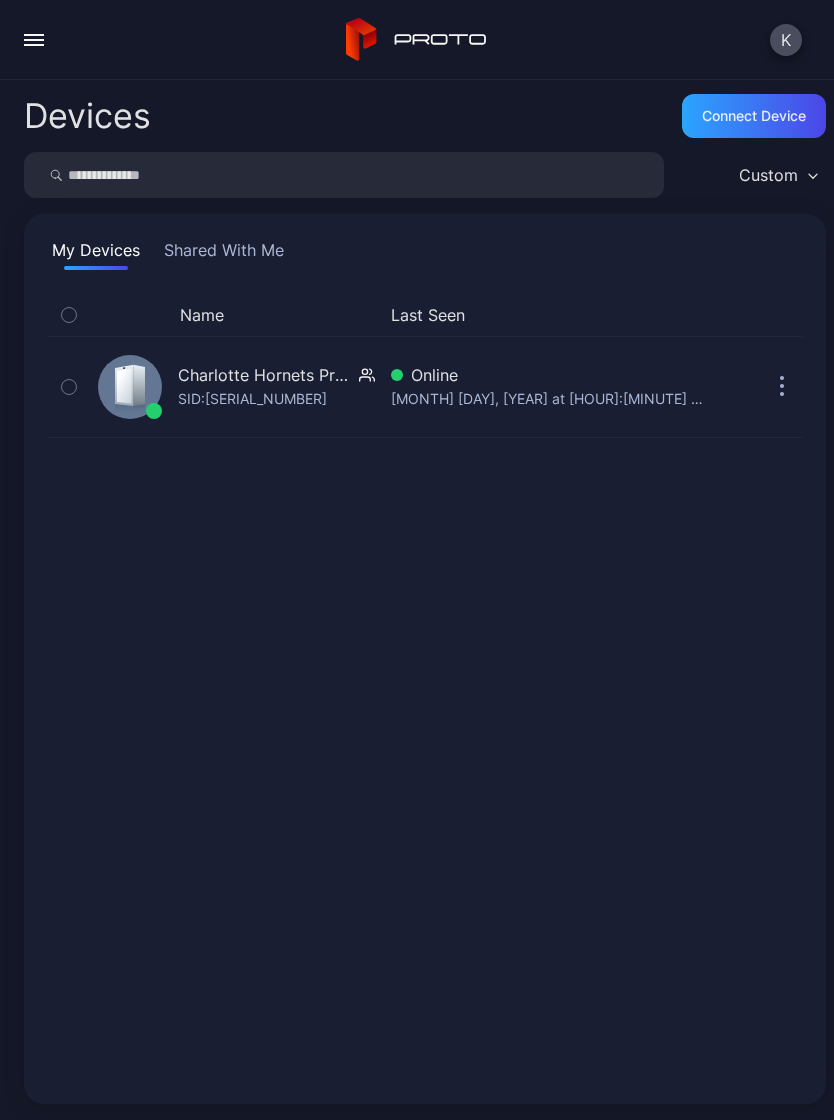 click at bounding box center [69, 387] 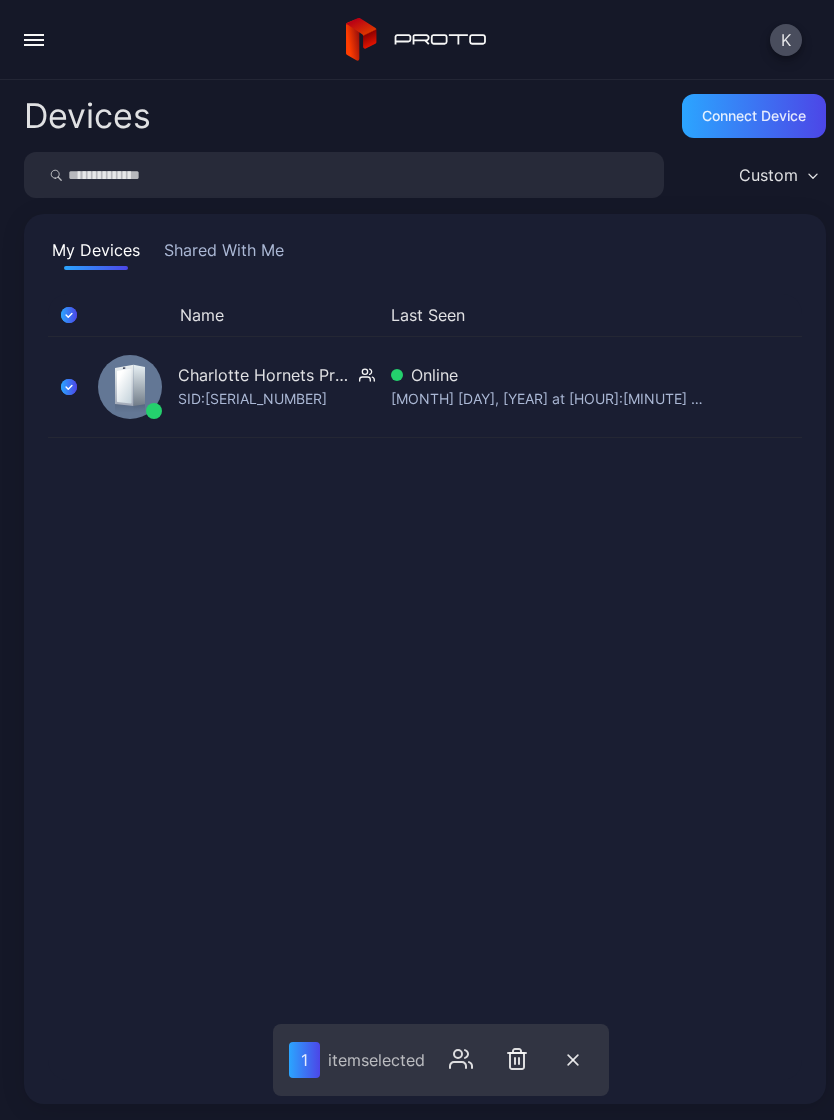 click on "Connect device" at bounding box center [754, 116] 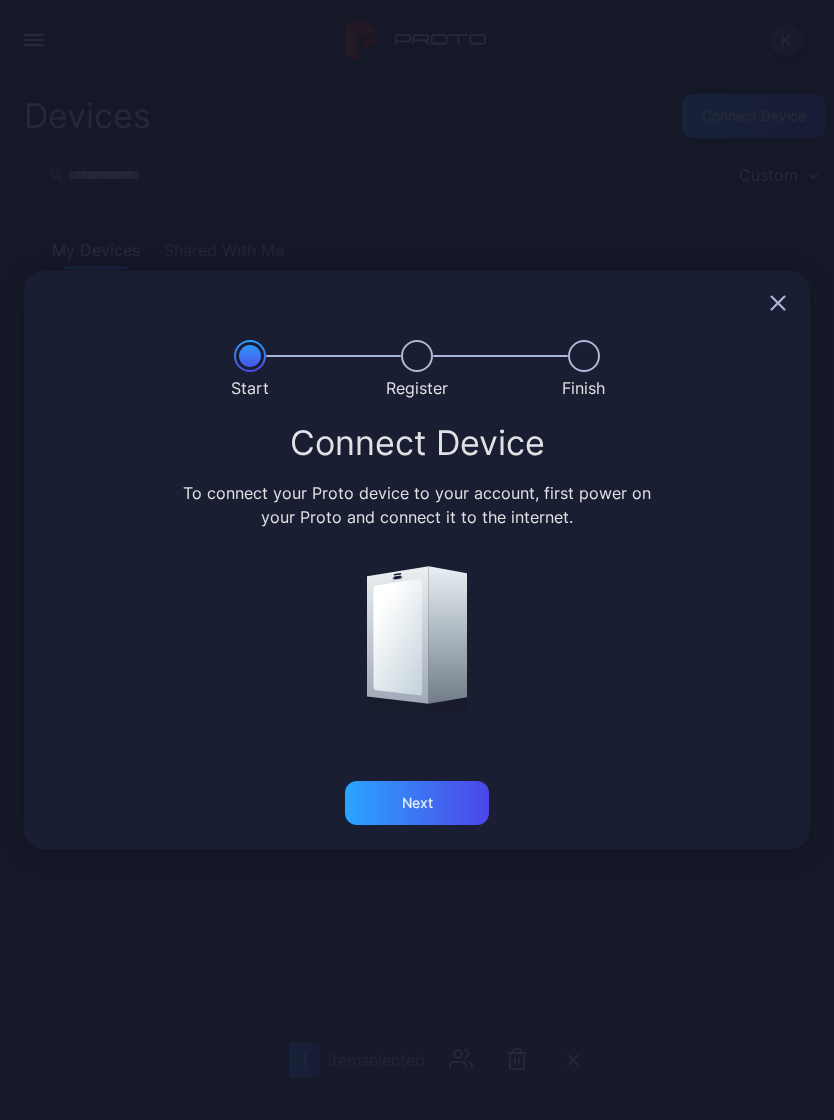 click on "Next" at bounding box center [417, 803] 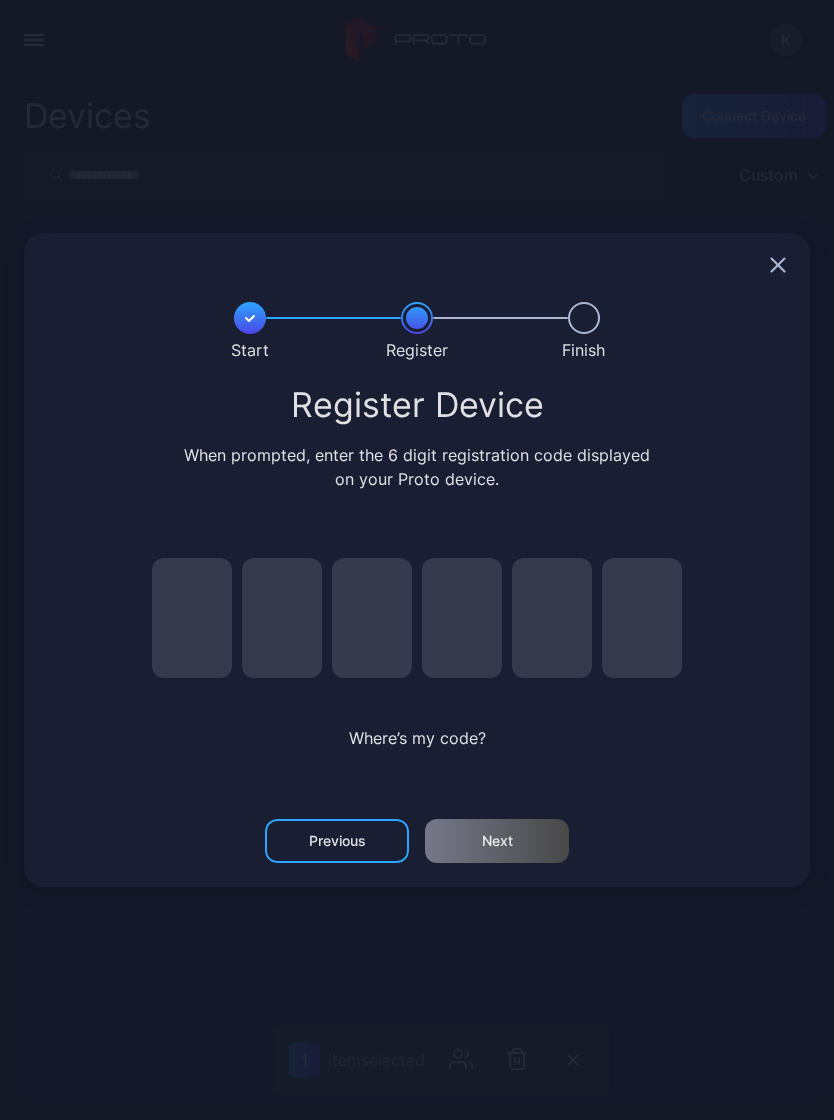 click on "When prompted, enter the 6 digit registration code displayed on your Proto device. Where’s my code? Previous Next" at bounding box center (417, 560) 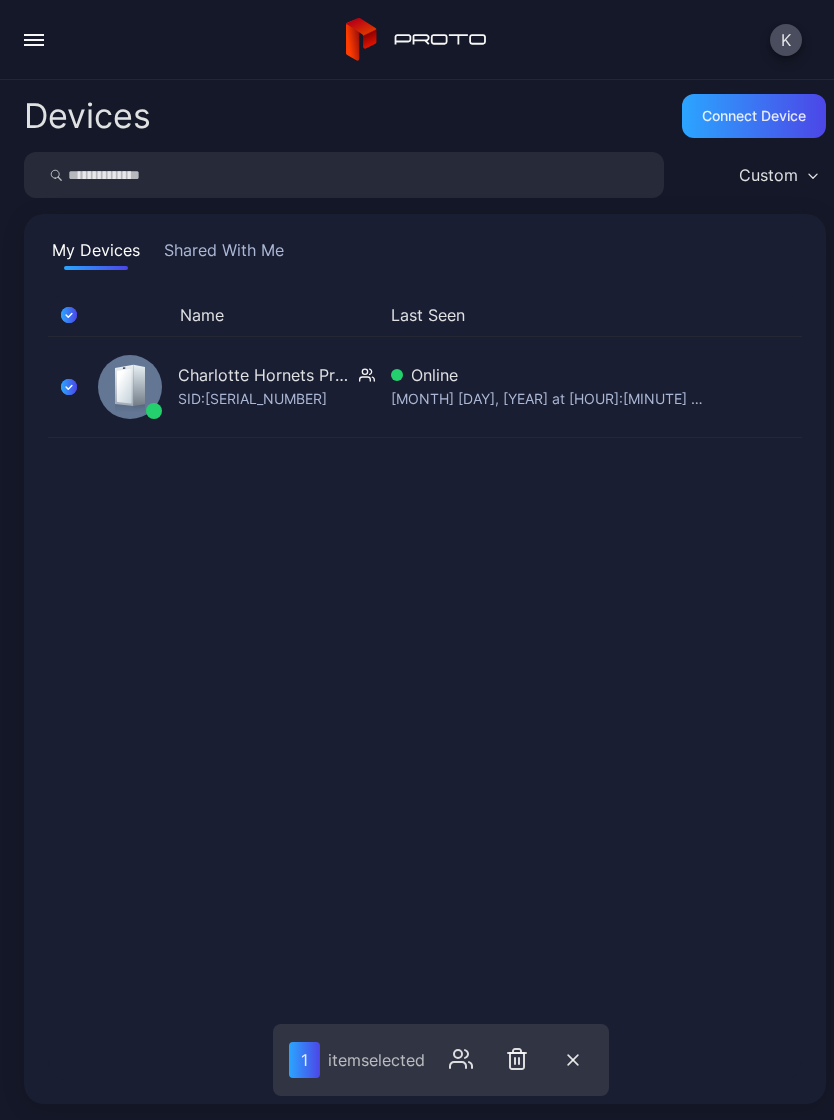 click on "Online" at bounding box center (548, 375) 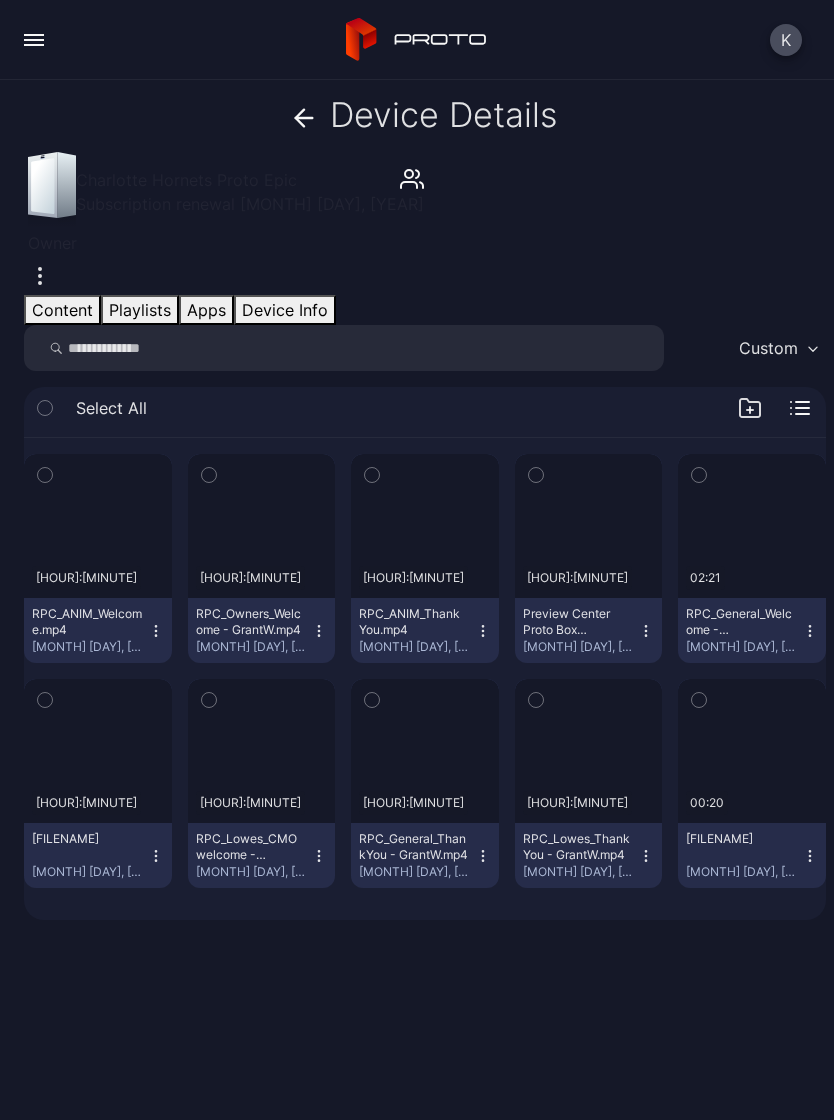 click at bounding box center [299, 117] 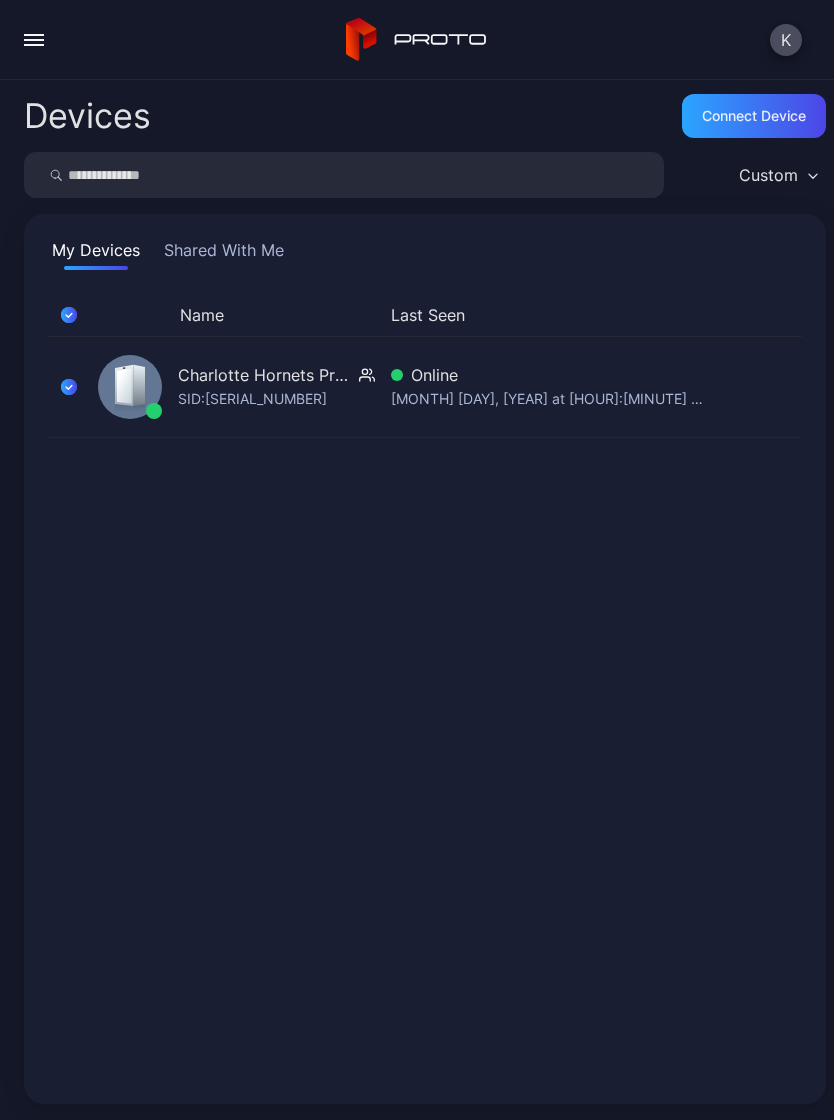 click on "[FILENAME] [MONTH] [DAY], [YEAR] [STATUS] [MONTH] [DAY], [YEAR] at [HOUR]:[MINUTE] [AM/PM]" at bounding box center [425, 687] 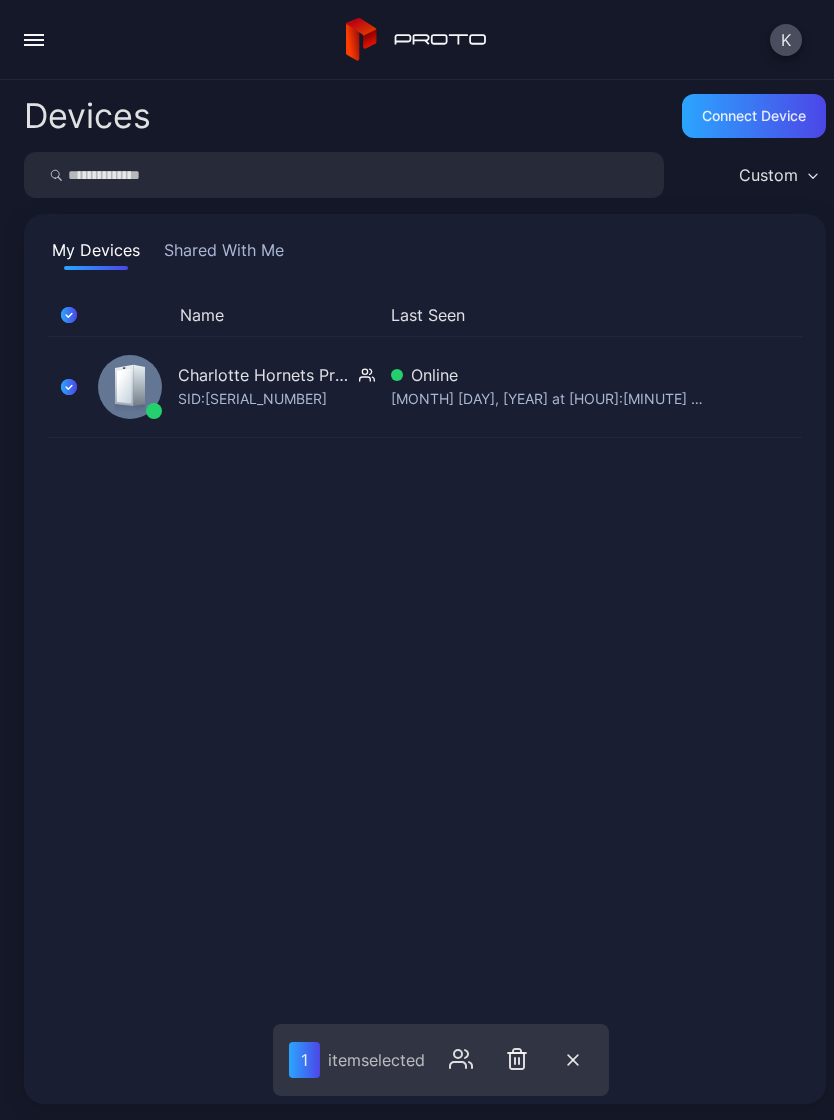 click at bounding box center (34, 40) 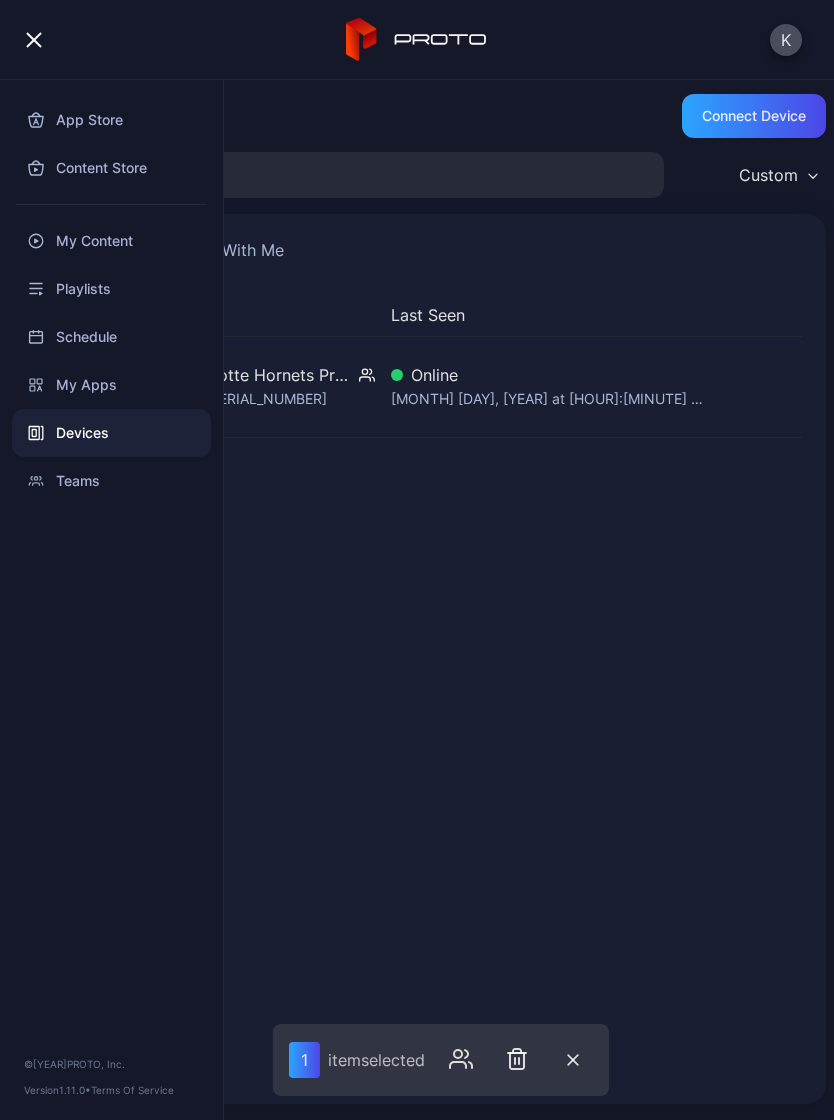 click on "Playlists" at bounding box center [111, 289] 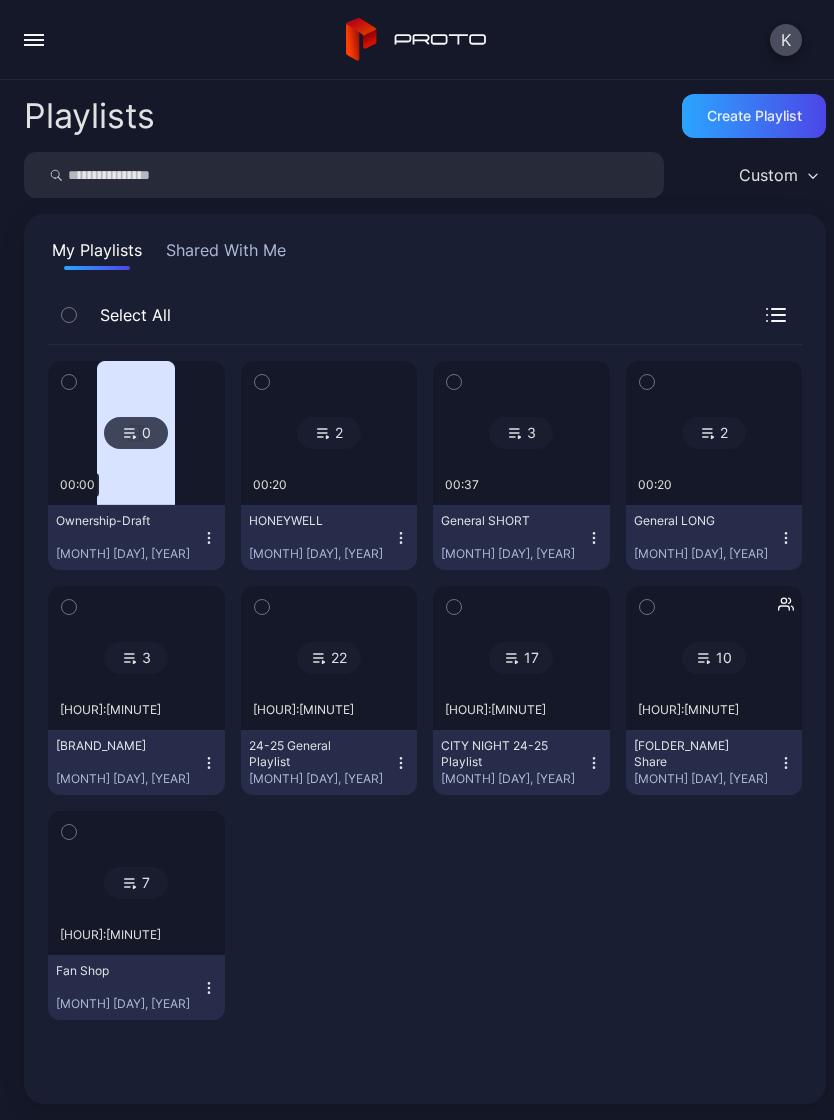 click at bounding box center [34, 40] 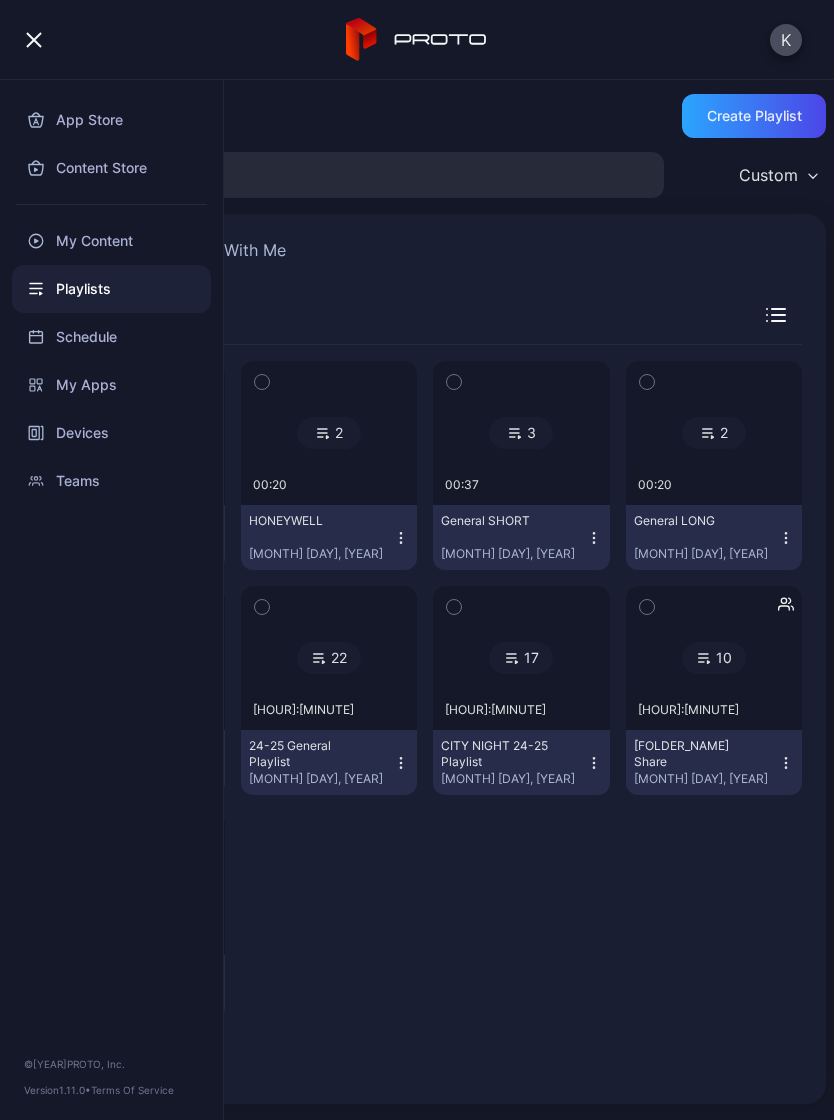 click on "Devices" at bounding box center (111, 433) 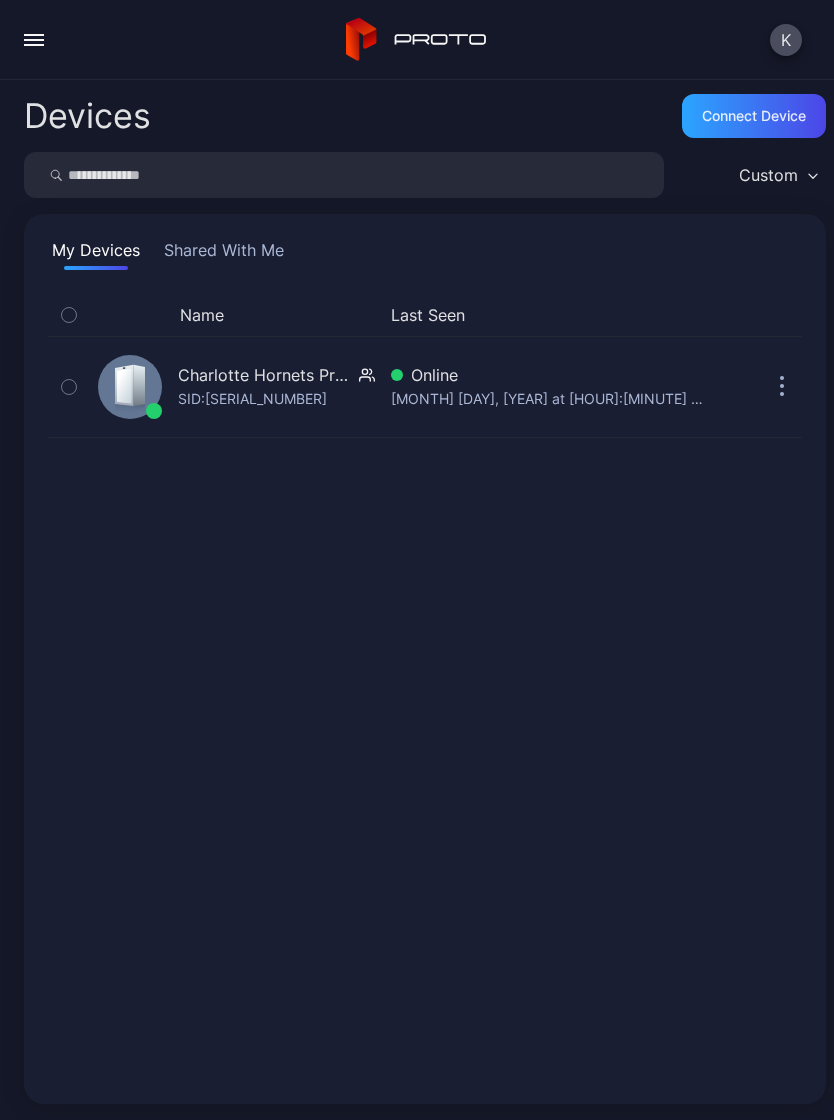 click on "Online" at bounding box center (548, 375) 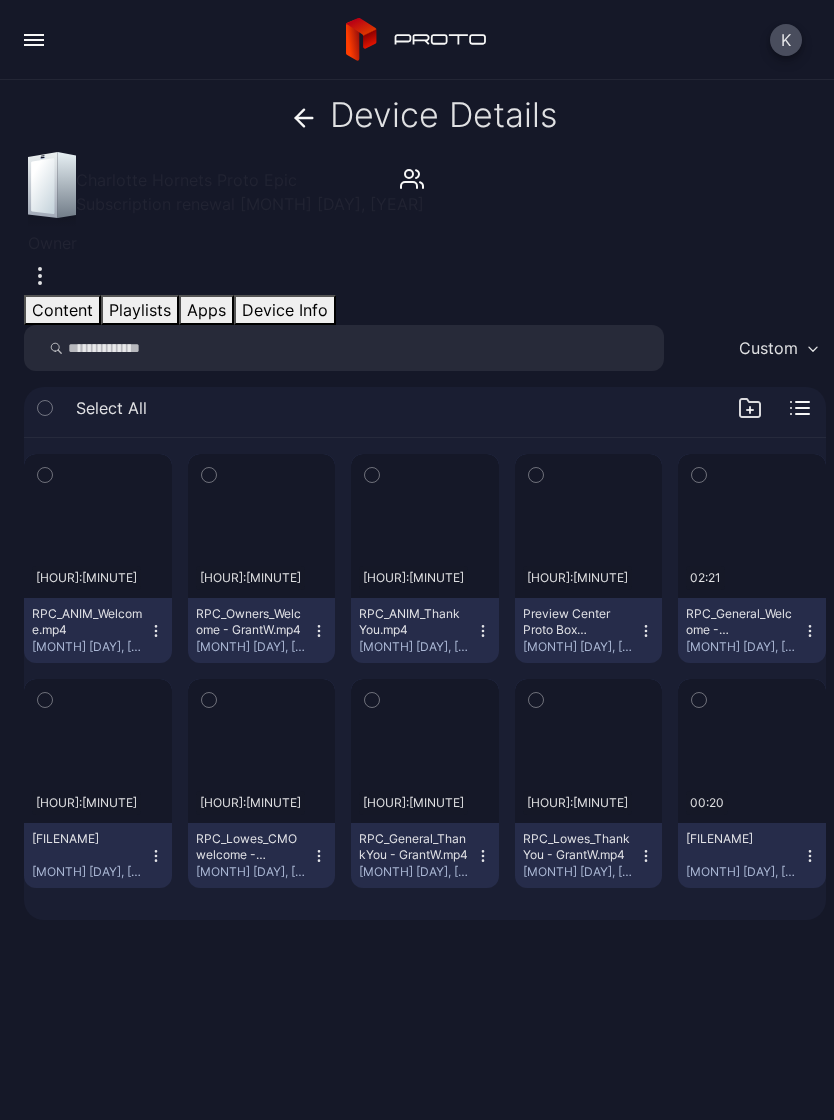 click at bounding box center [98, 751] 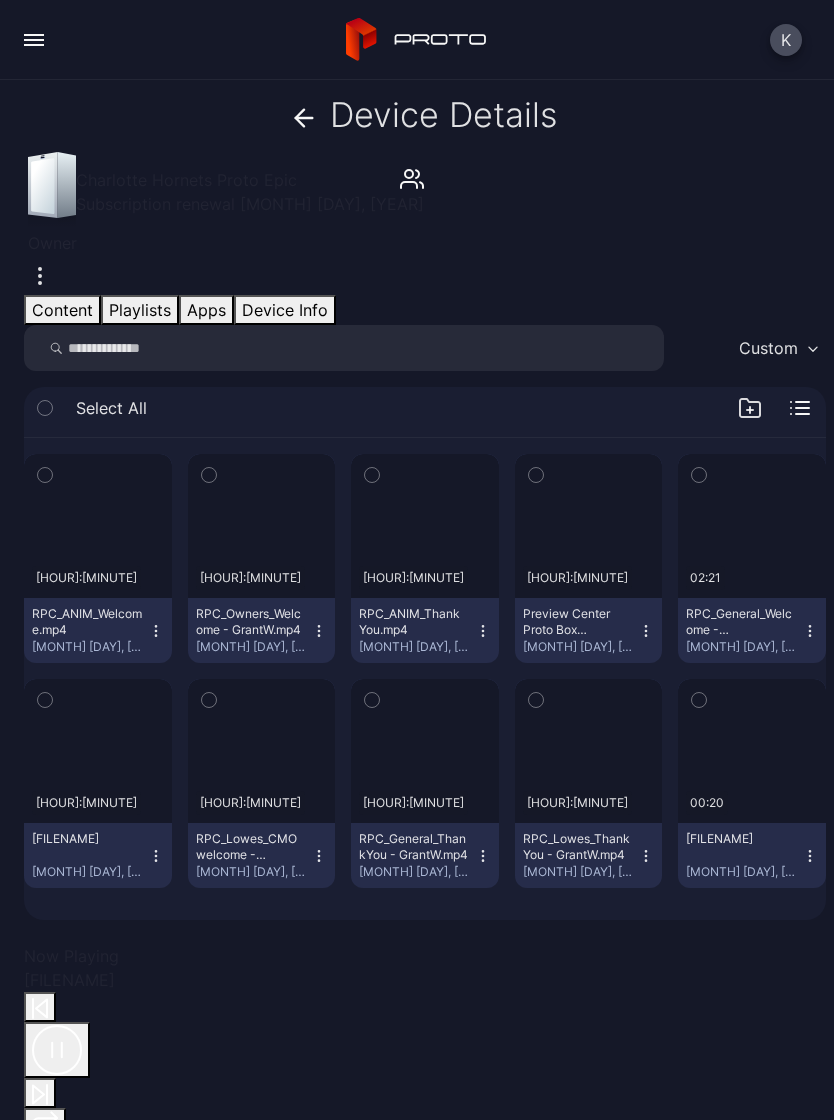 click at bounding box center [40, 1007] 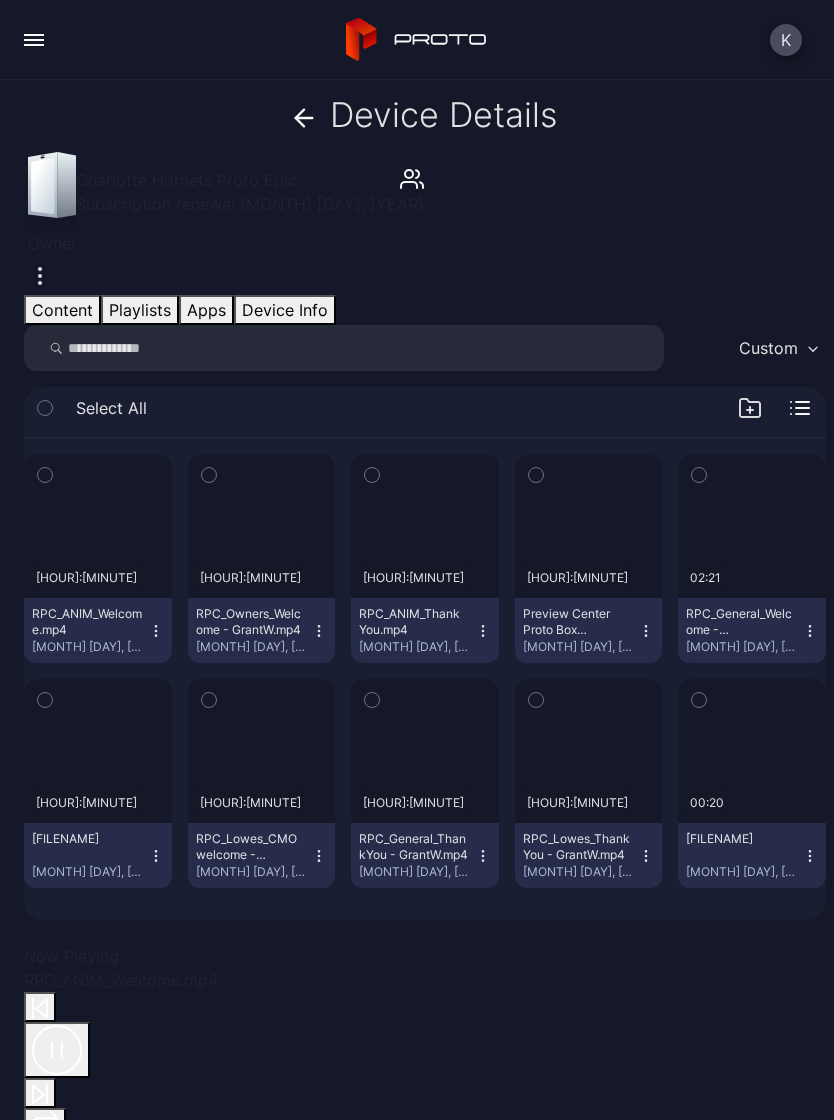 click at bounding box center (44, 1165) 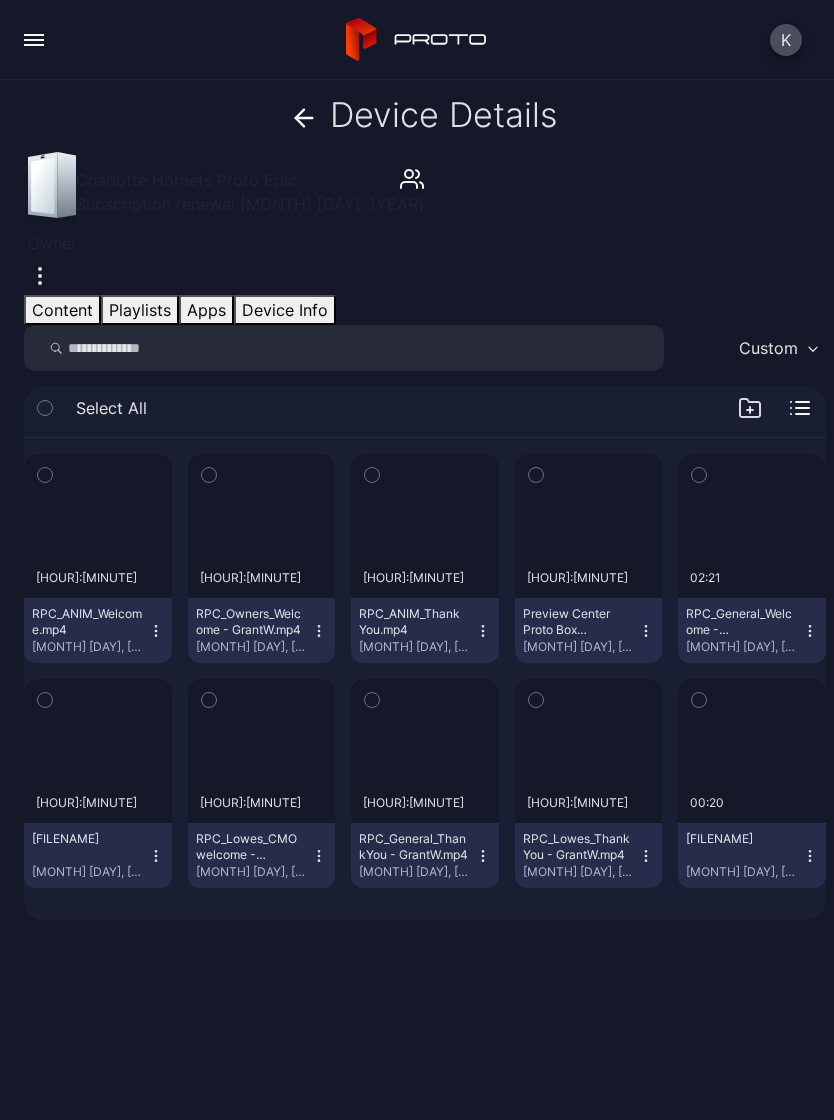 click at bounding box center [304, 115] 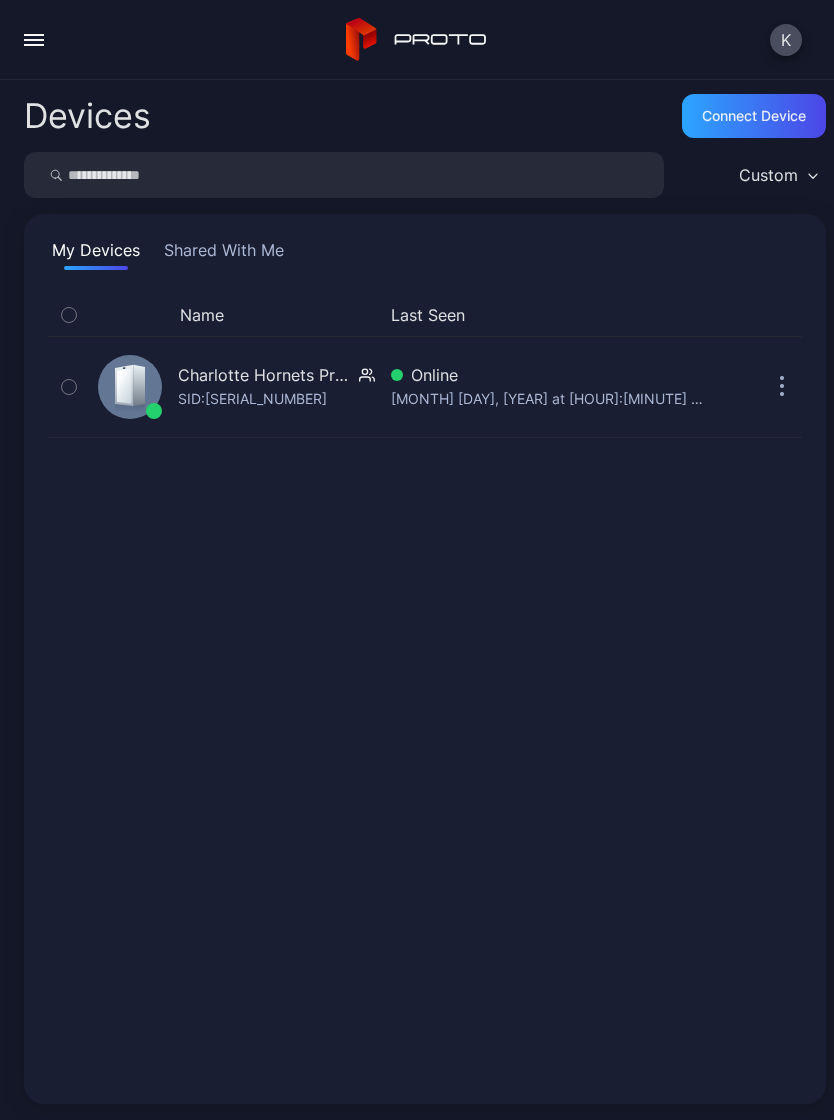 click on "SID:  [SERIAL_NUMBER]" at bounding box center (252, 399) 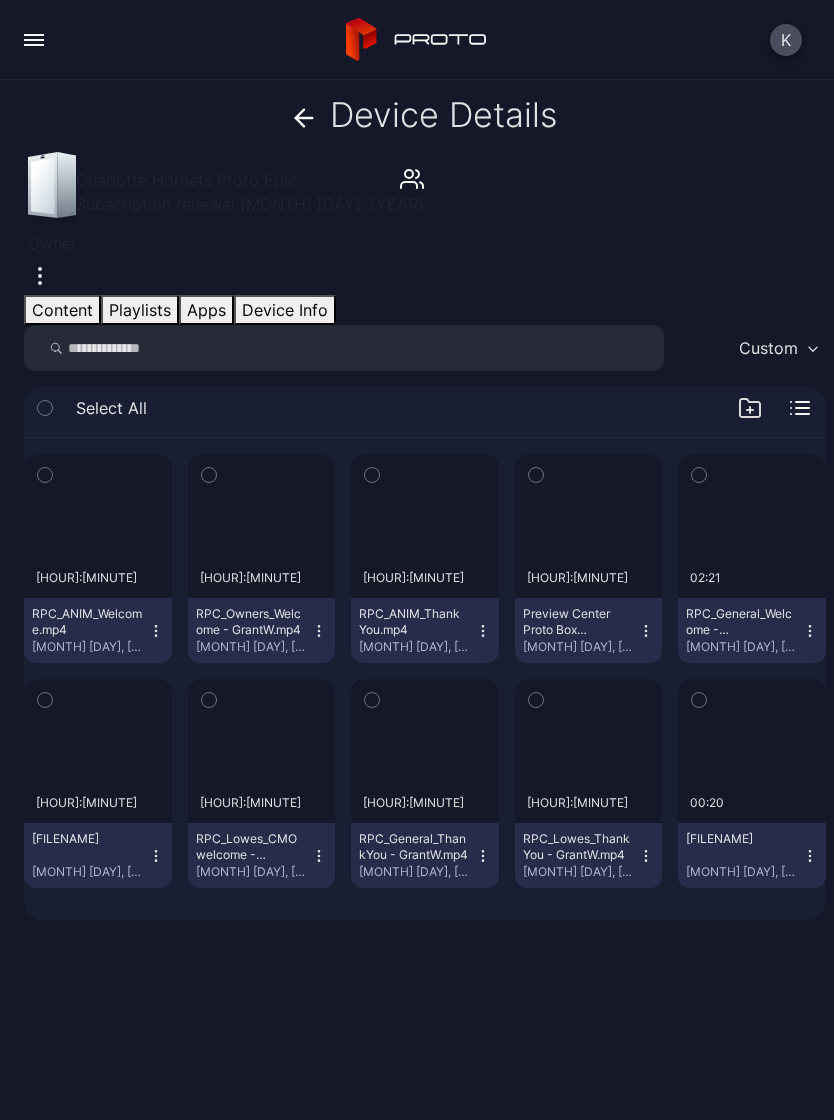click on "[FILENAME]" at bounding box center [87, 839] 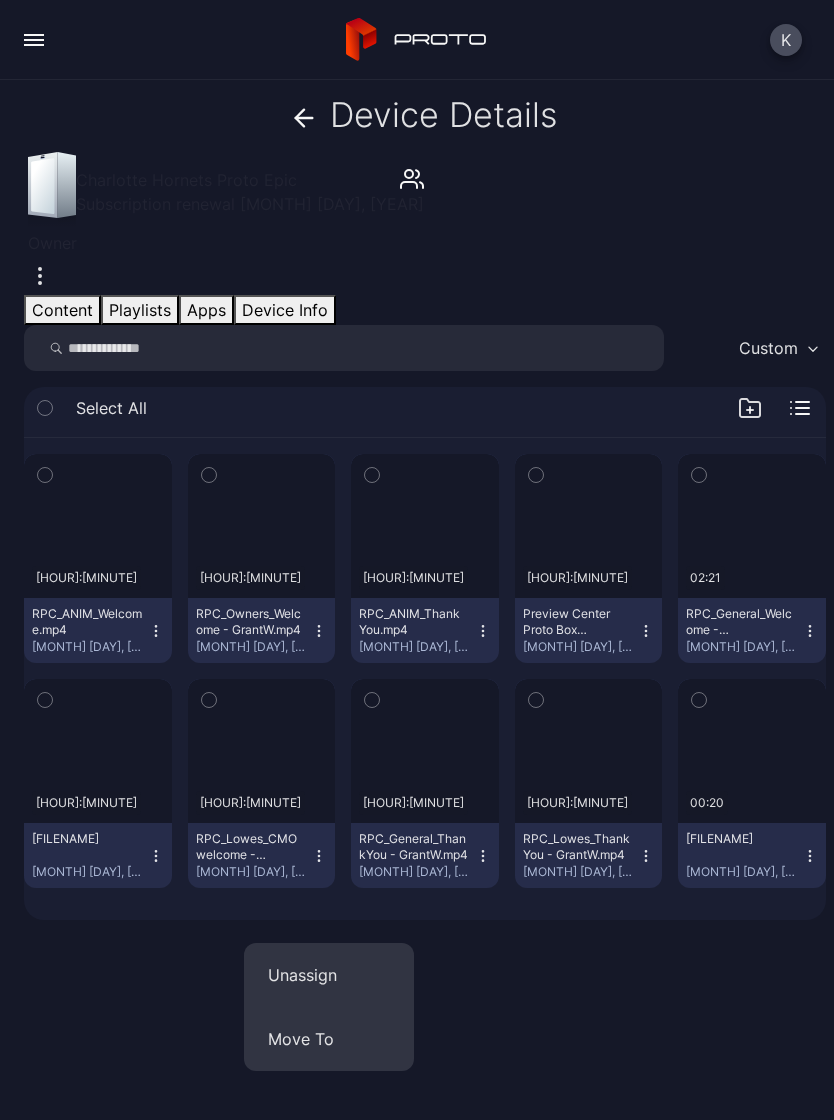 click at bounding box center (98, 751) 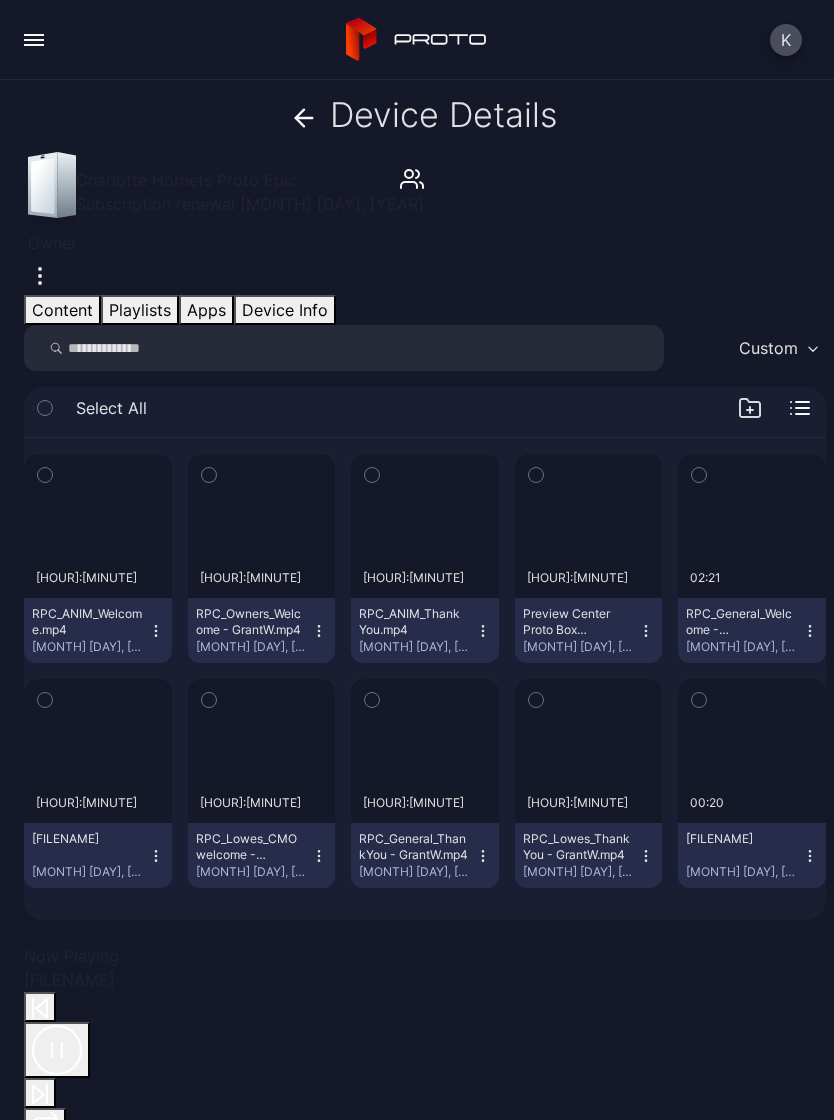 click at bounding box center (0, 0) 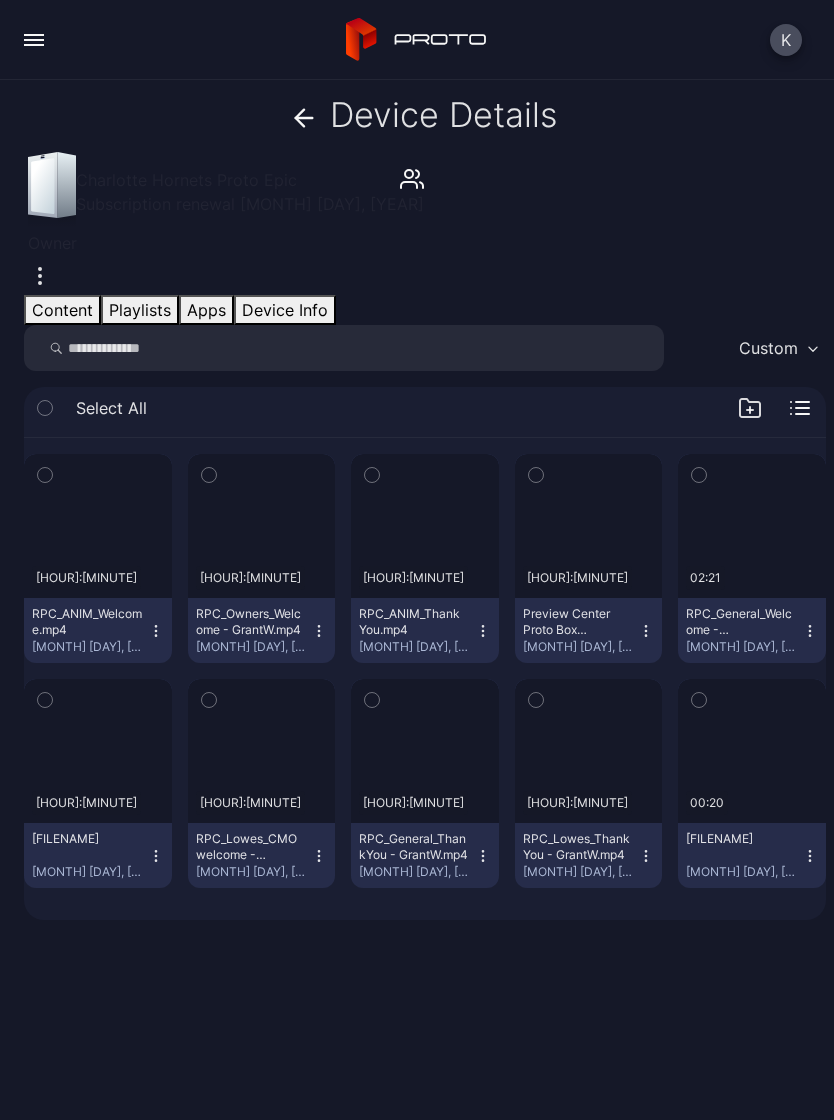 click at bounding box center (299, 117) 